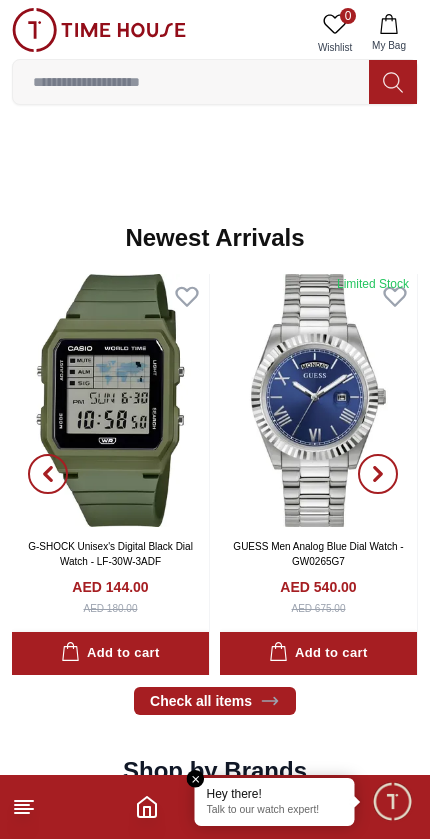 scroll, scrollTop: 942, scrollLeft: 0, axis: vertical 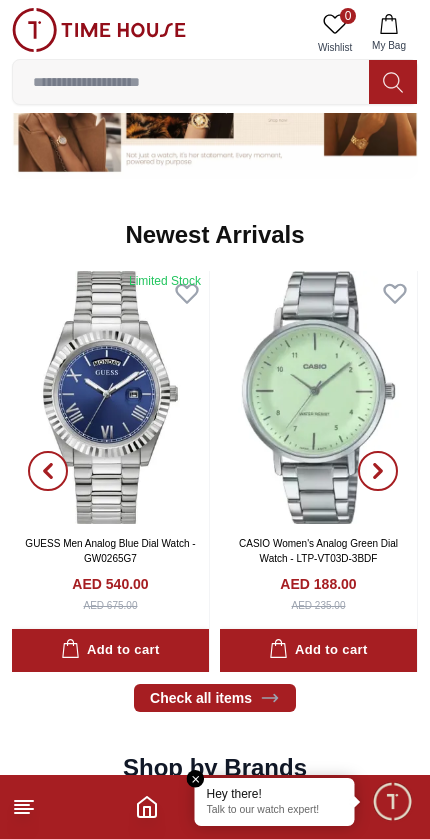 click 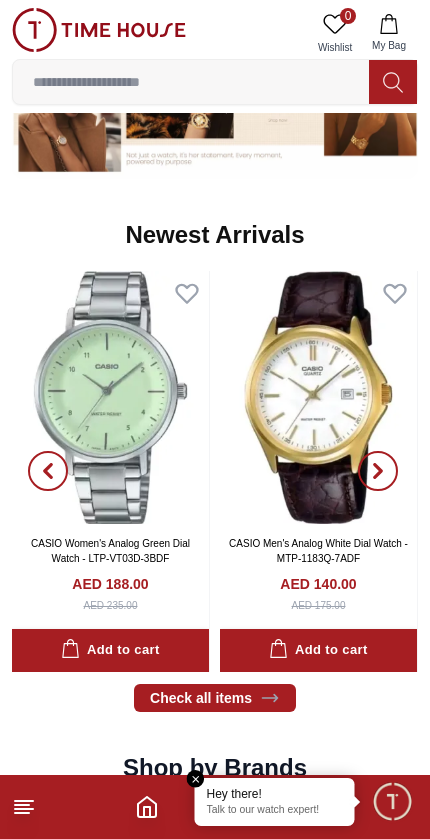click 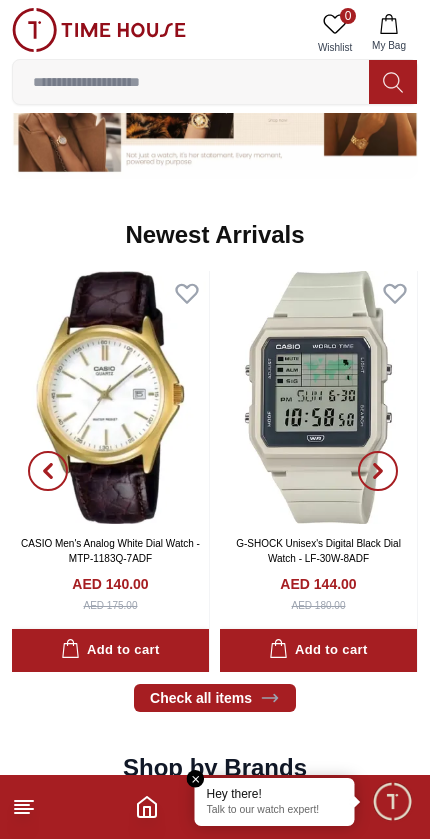 click 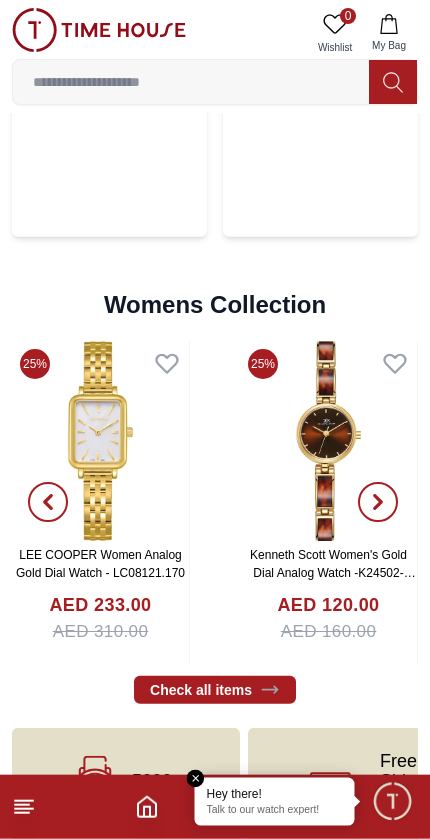 scroll, scrollTop: 4506, scrollLeft: 0, axis: vertical 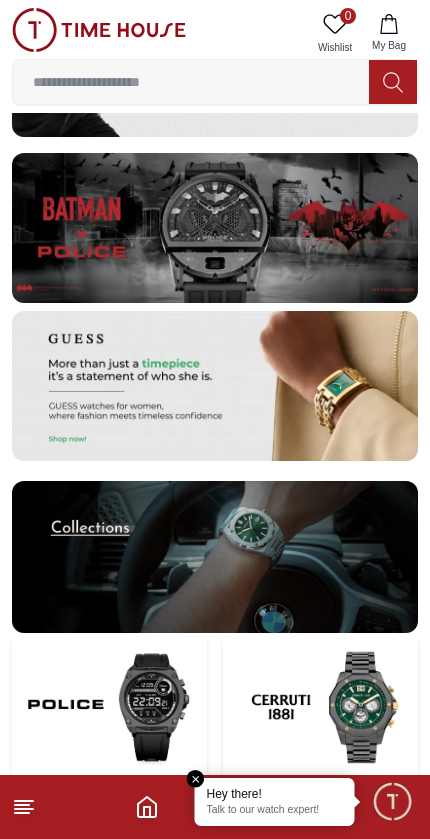 click at bounding box center [191, 82] 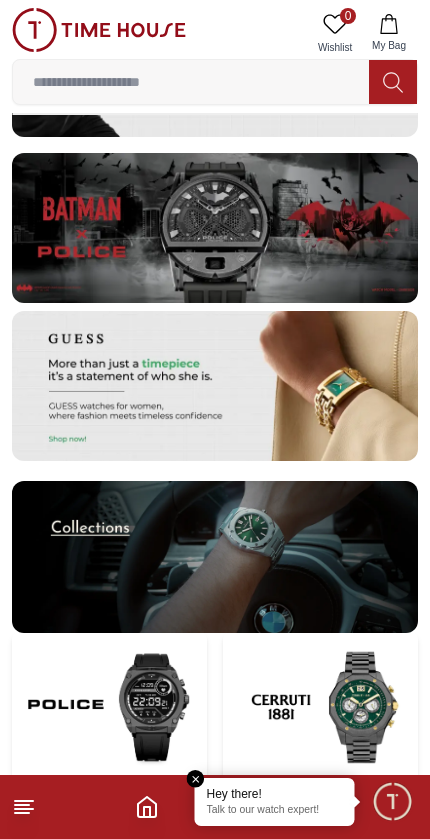 scroll, scrollTop: 3575, scrollLeft: 0, axis: vertical 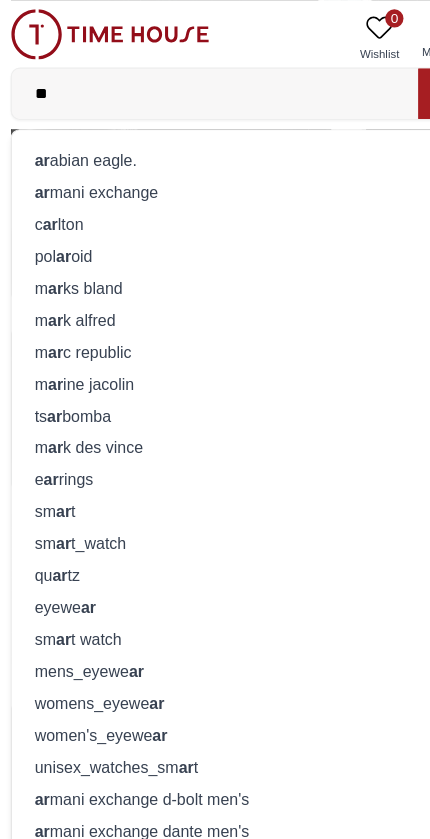 type on "**" 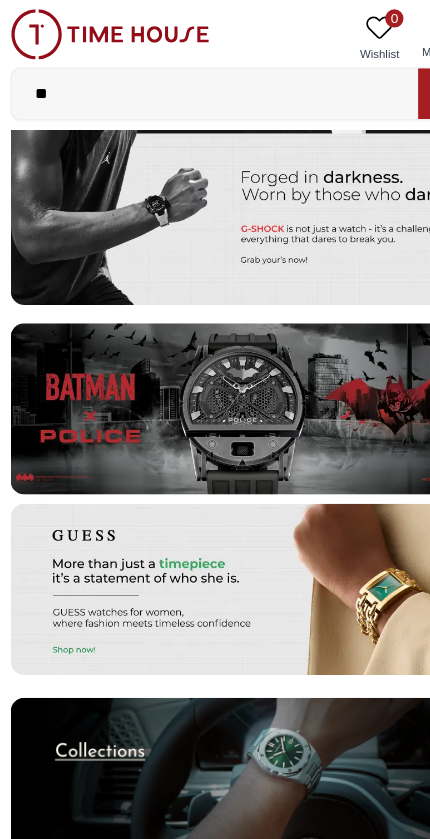 scroll, scrollTop: 3575, scrollLeft: 0, axis: vertical 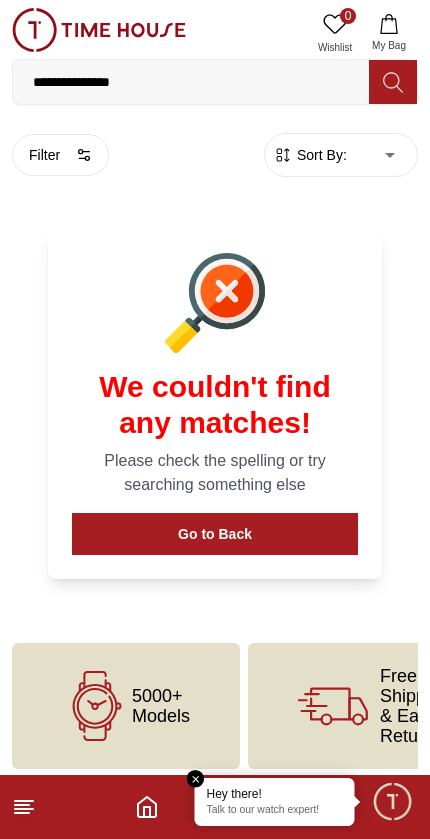 click on "**********" at bounding box center (191, 82) 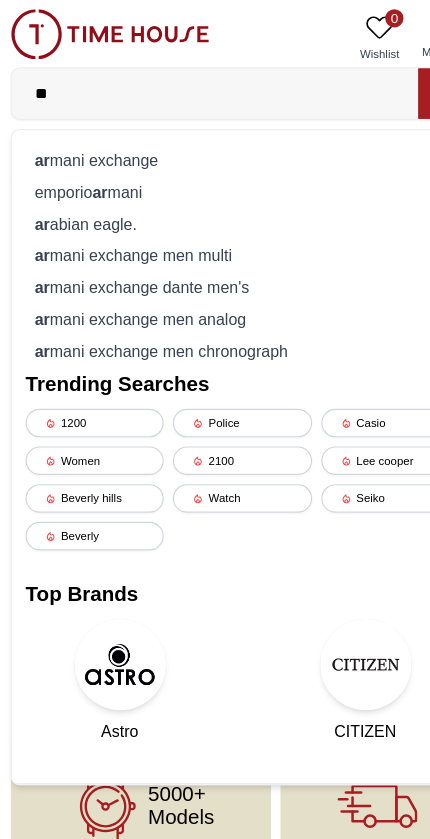 type on "*" 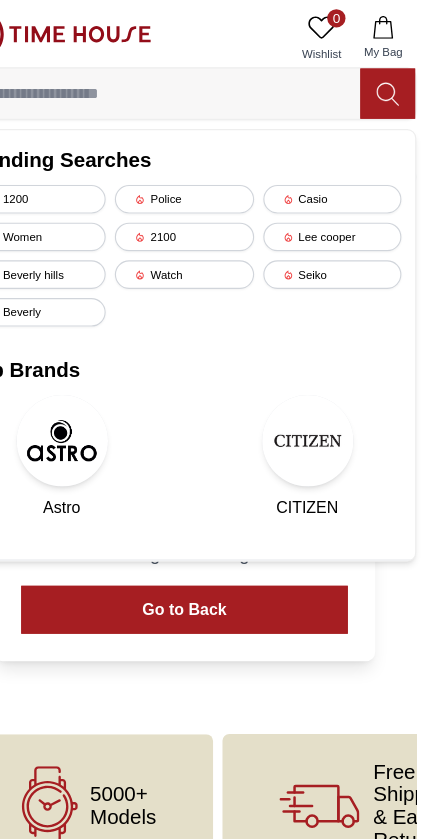 type 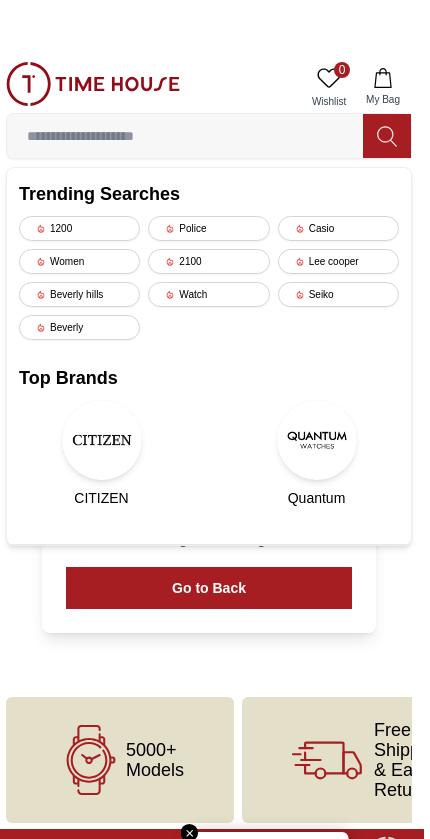 scroll, scrollTop: 1, scrollLeft: 0, axis: vertical 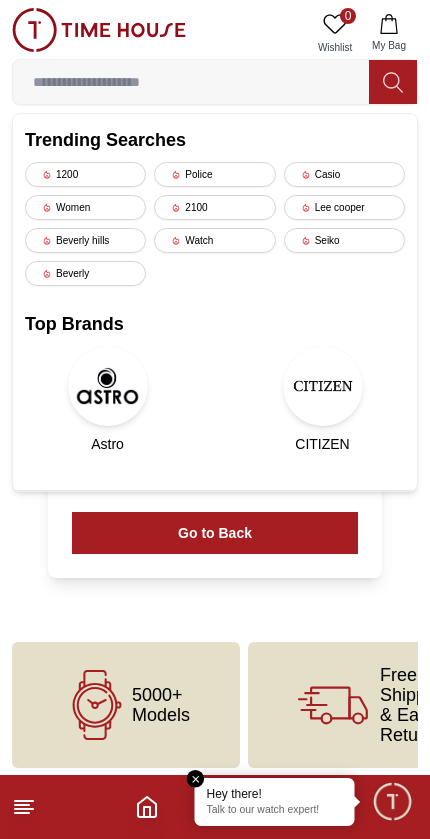 click at bounding box center [215, 807] 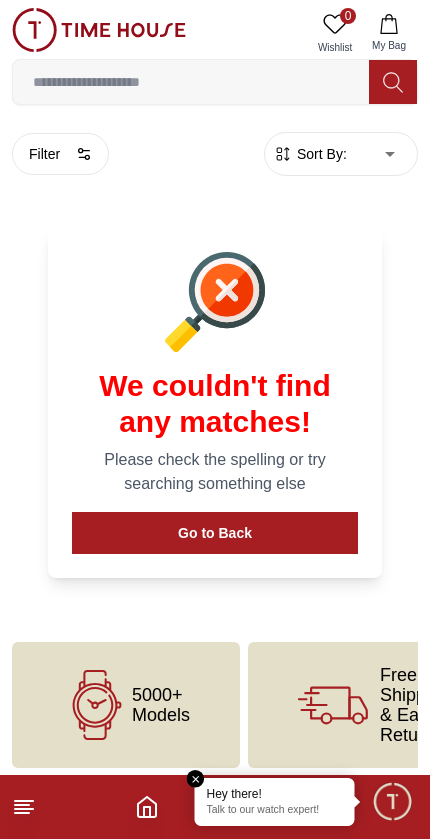 click 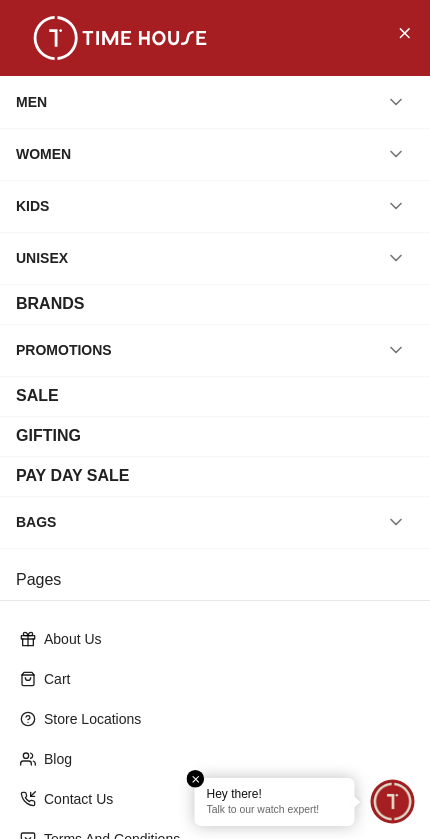 click 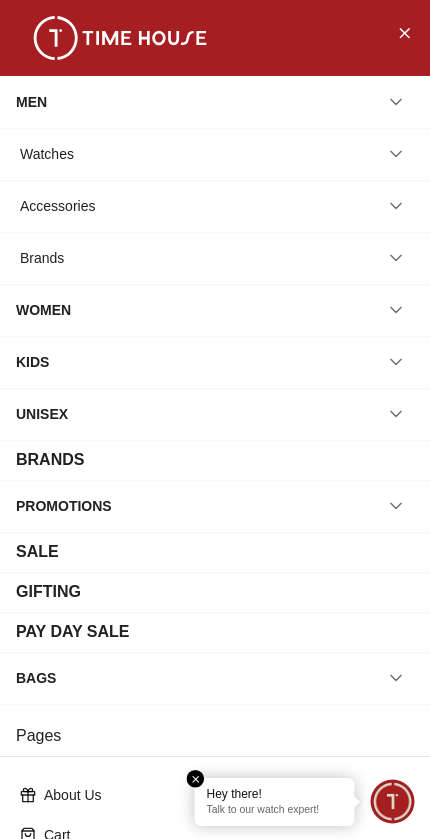 click 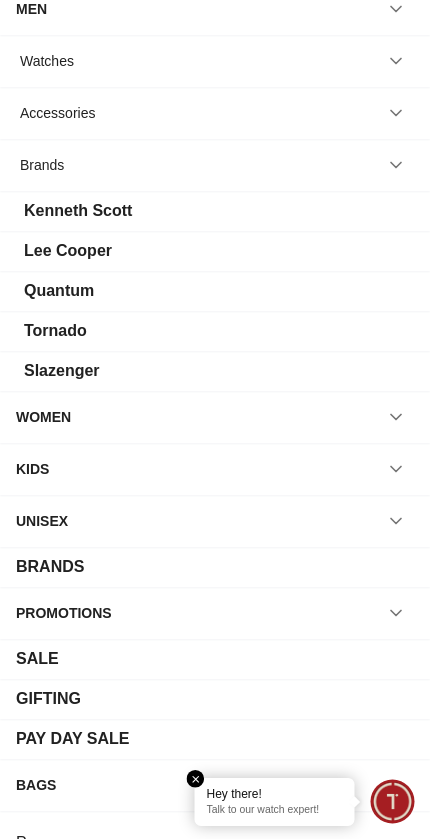 scroll, scrollTop: 77, scrollLeft: 0, axis: vertical 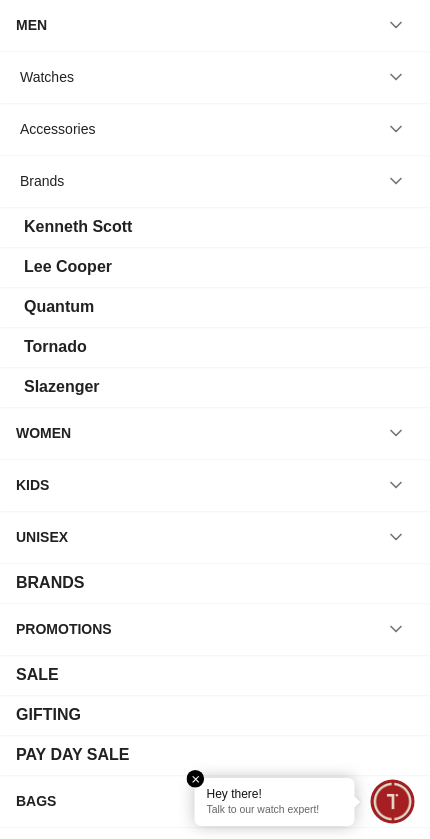 click on "Lee Cooper" at bounding box center [215, 267] 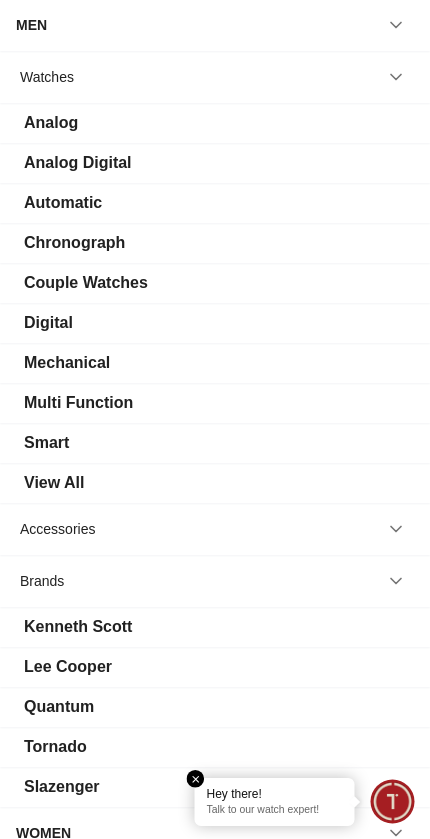 click on "View All" at bounding box center (215, 483) 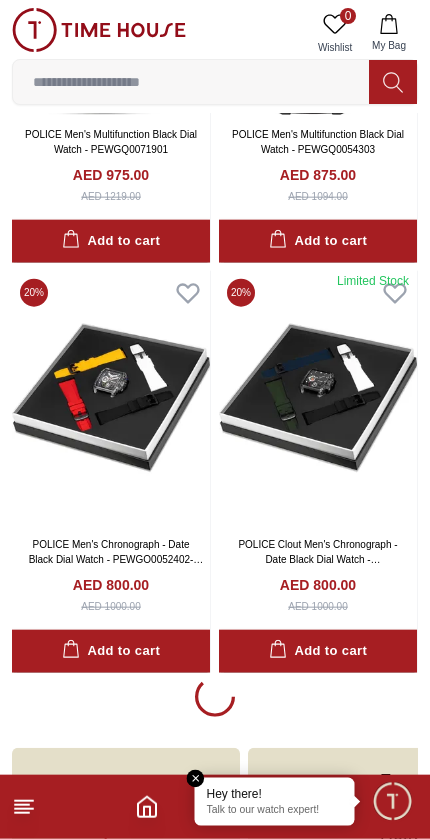 scroll, scrollTop: 3631, scrollLeft: 0, axis: vertical 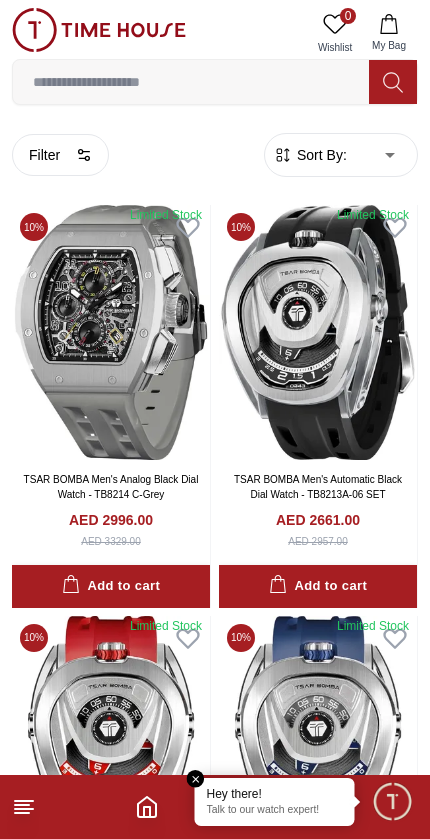 click on "Filter" at bounding box center [60, 155] 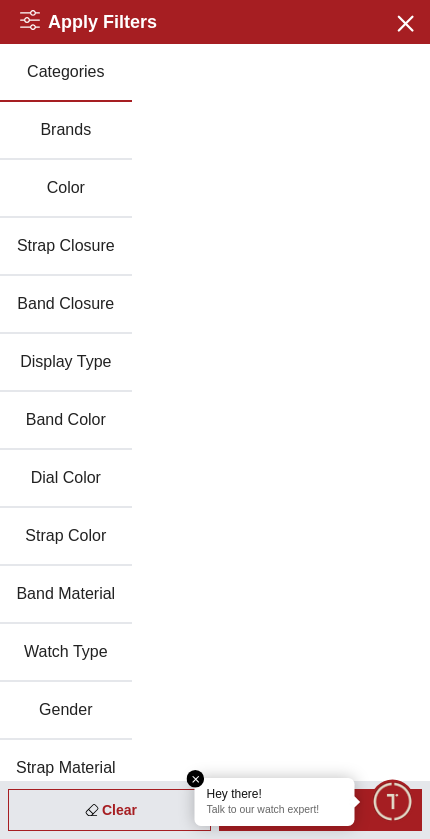 click on "Brands" at bounding box center [66, 131] 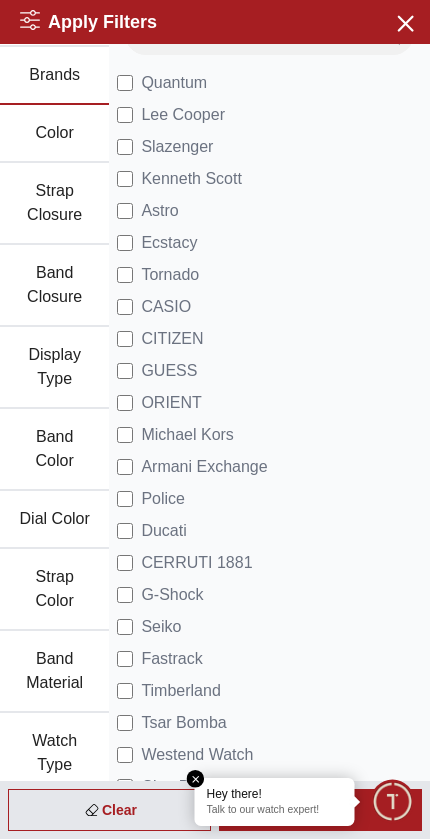 scroll, scrollTop: 53, scrollLeft: 0, axis: vertical 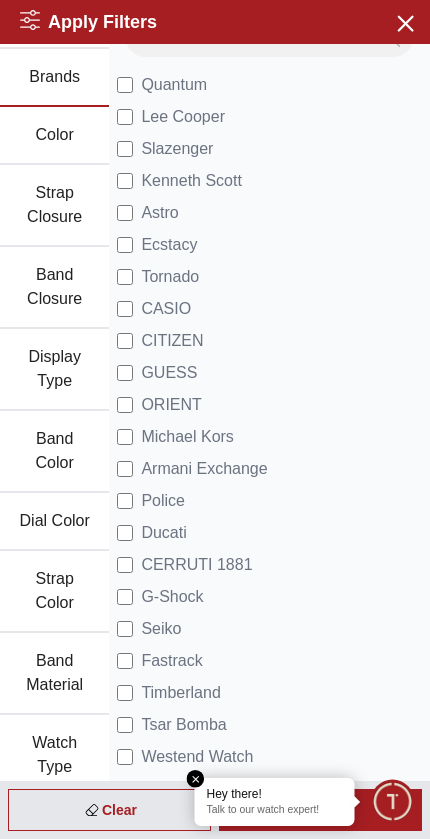 click on "Armani Exchange" at bounding box center (204, 469) 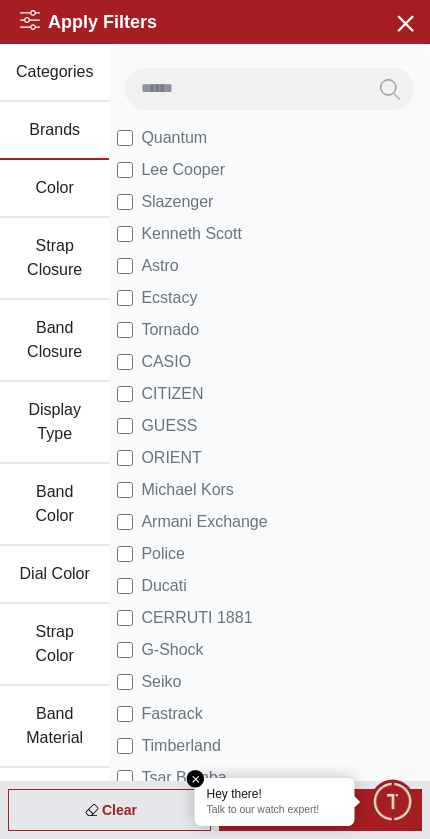 scroll, scrollTop: 0, scrollLeft: 0, axis: both 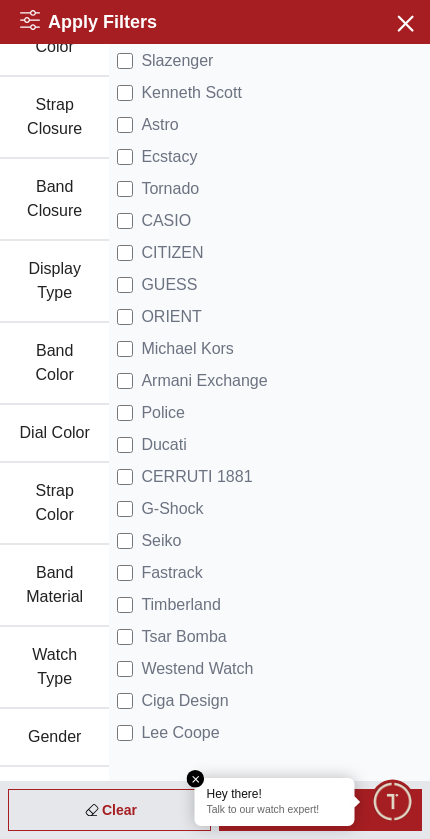 click on "Police" at bounding box center (163, 413) 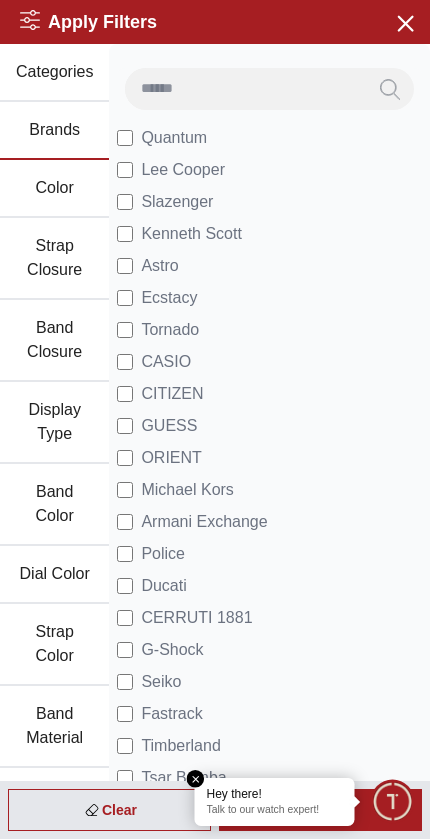 scroll, scrollTop: 0, scrollLeft: 0, axis: both 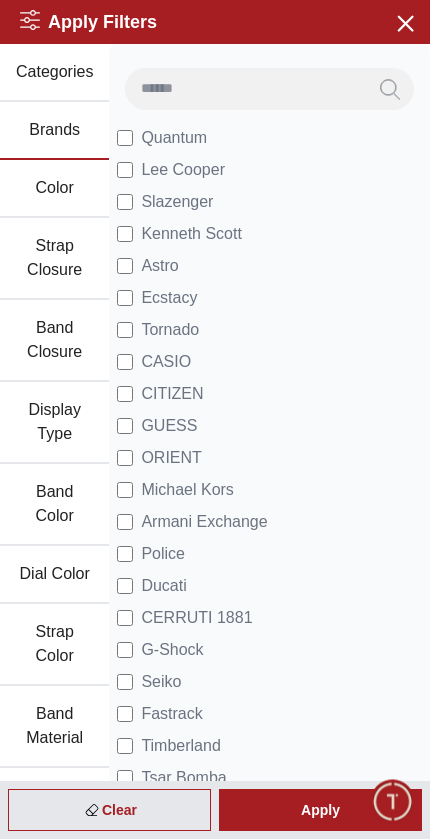 click on "Apply" at bounding box center (320, 810) 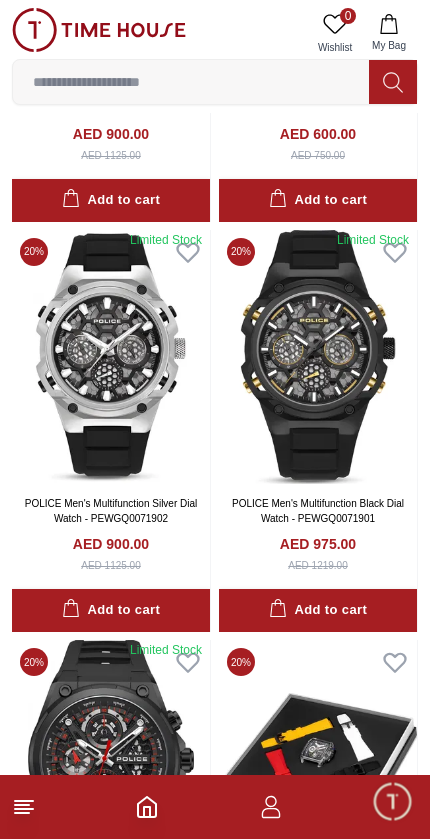 scroll, scrollTop: 2032, scrollLeft: 0, axis: vertical 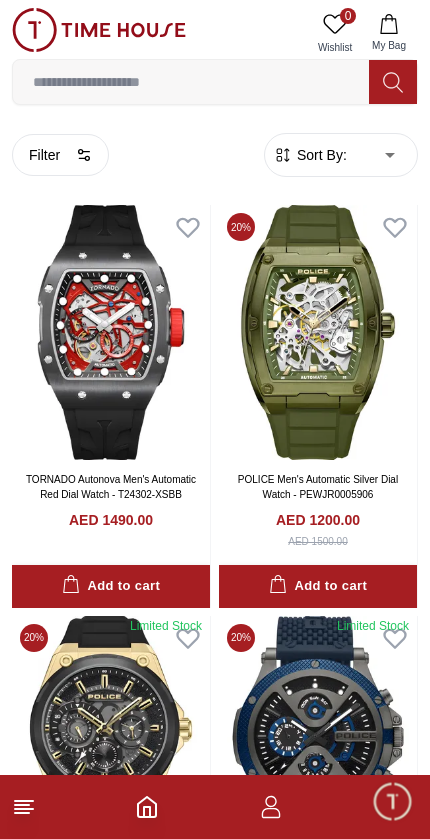 click on "100% Genuine products with International Warranty Shop From UAE | العربية | Currency | 0 Wishlist My Bag Trending Searches 1200 Police Casio Women 2100 Lee cooper Beverly hills Watch Seiko Beverly Top Brands Carlton Astro CITIZEN Quantum Help Our Stores My Account 0 Wishlist My Bag Home Filter By Clear Brands Quantum Lee Cooper Slazenger Kenneth Scott Astro Ecstacy Tornado CASIO CITIZEN GUESS ORIENT Police Ducati CERRUTI 1881 G-Shock Tsar Bomba Ciga Design Color Black Green Blue Red Dark Blue Silver Silver / Black Orange Rose Gold Grey White White / Rose Gold Silver / Silver Dark Blue / Silver Silver / Gold Silver / Rose Gold Black / Black Black / Silver Black / Rose Gold Gold Yellow Brown White / Silver Light Blue Black /Red Black /Grey Black /Red Black /Black Black / Rose Gold / Black Rose Gold / Black Rose Gold / Black / Black Pink Green /Silver Purple Silver Silver Silver / Blue Green / Green Blue / Black Blue / Blue Titanum Navy Blue Military Green Blue / Silver Black" at bounding box center [215, 6356] 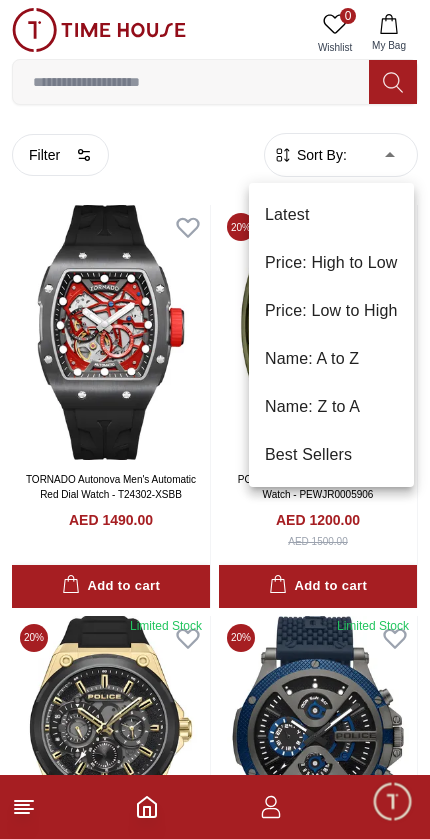 click on "Price: Low to High" at bounding box center [331, 311] 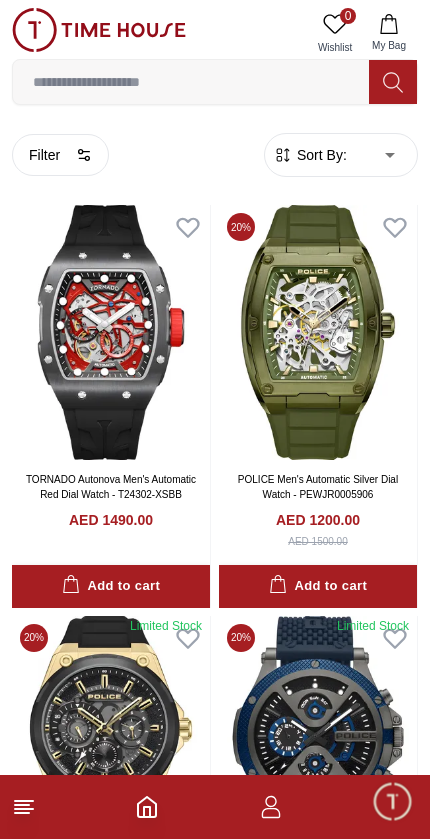 type on "*" 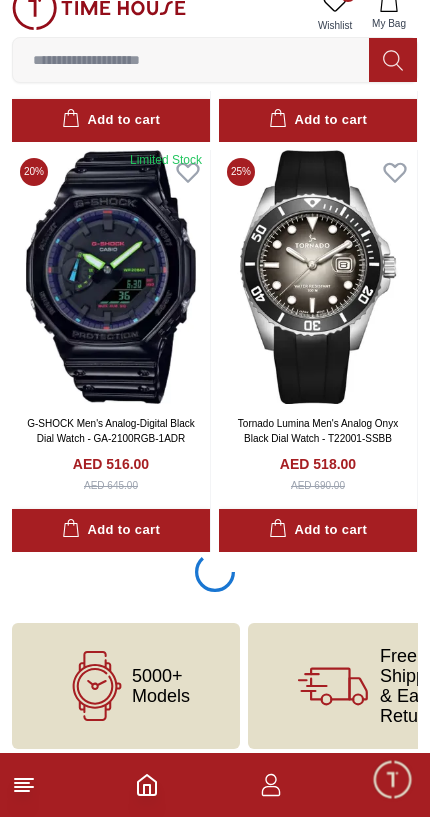 scroll, scrollTop: 7829, scrollLeft: 0, axis: vertical 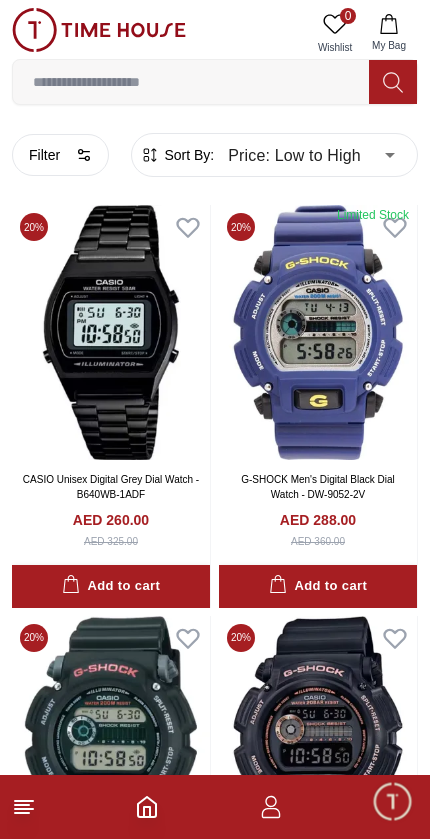 click on "Filter" at bounding box center (60, 155) 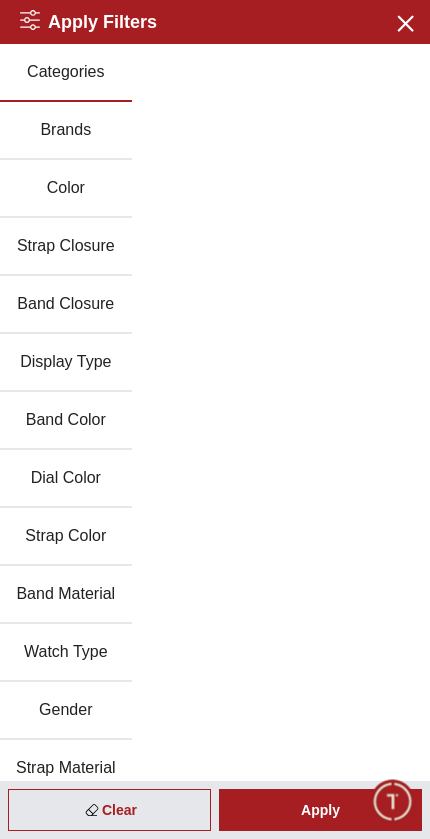 click on "Brands" at bounding box center (66, 131) 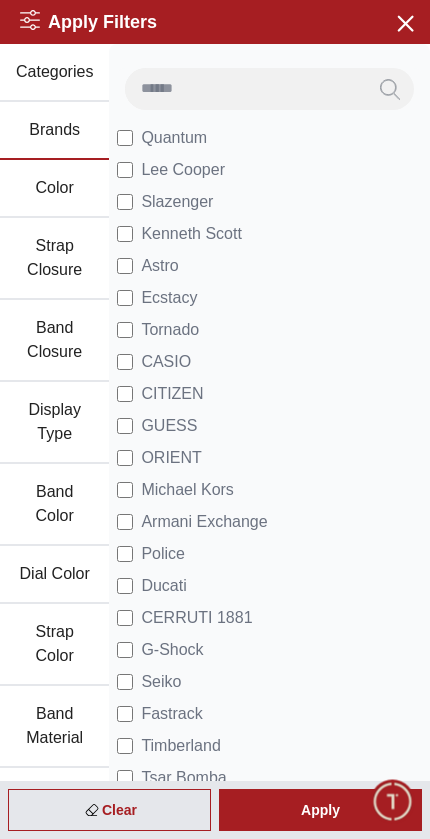 click on "Police" at bounding box center [151, 554] 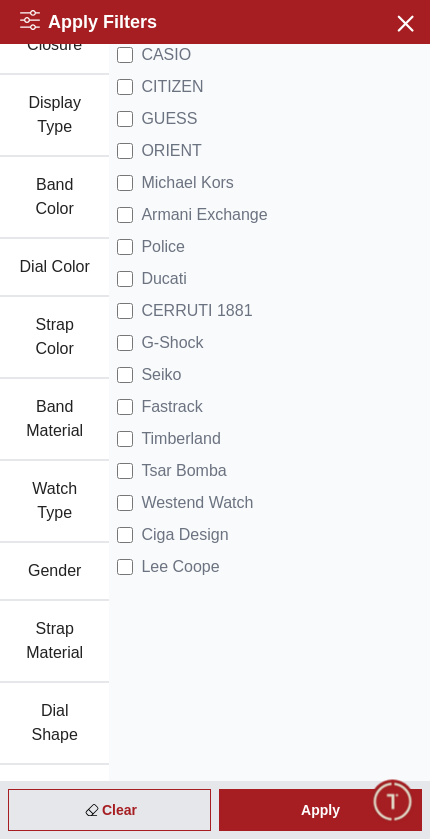 scroll, scrollTop: 292, scrollLeft: 0, axis: vertical 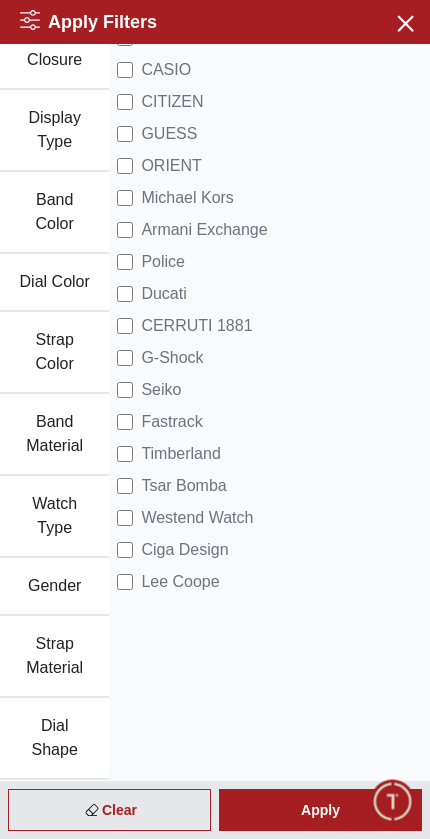 click on "Armani Exchange" at bounding box center (204, 230) 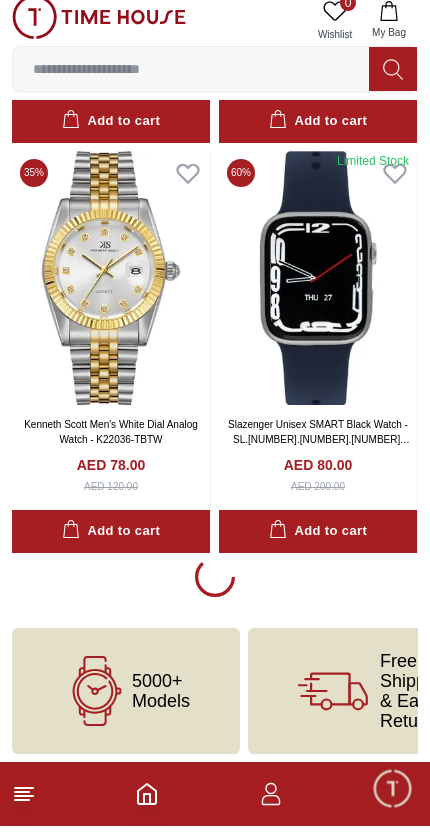 scroll, scrollTop: 3732, scrollLeft: 0, axis: vertical 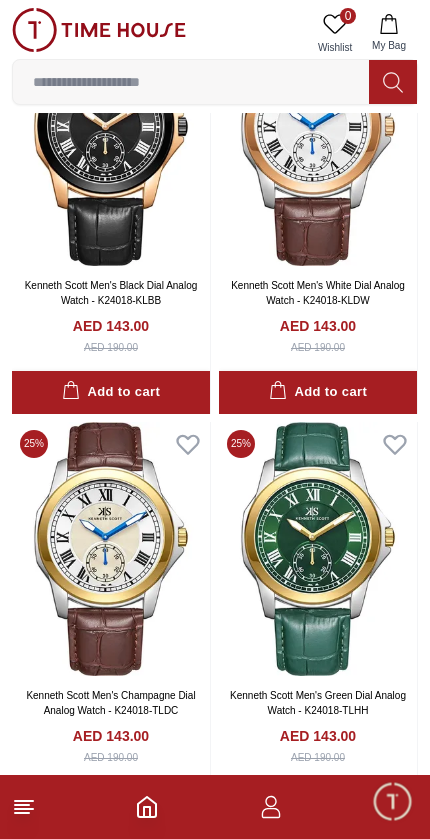 click 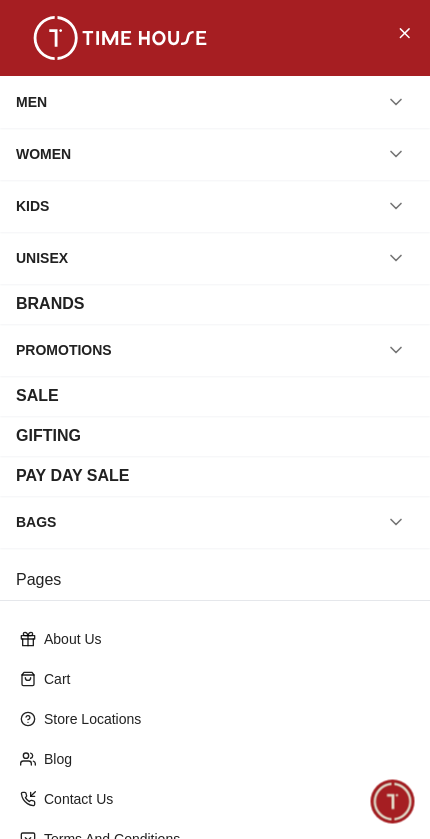 click at bounding box center [404, 32] 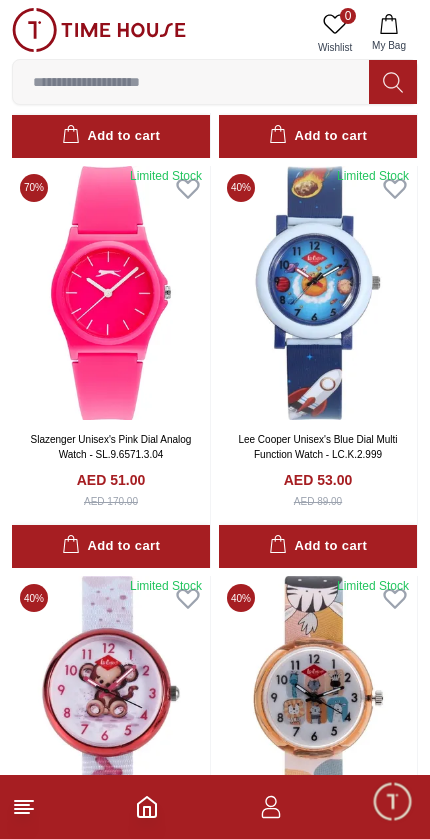 scroll, scrollTop: 0, scrollLeft: 0, axis: both 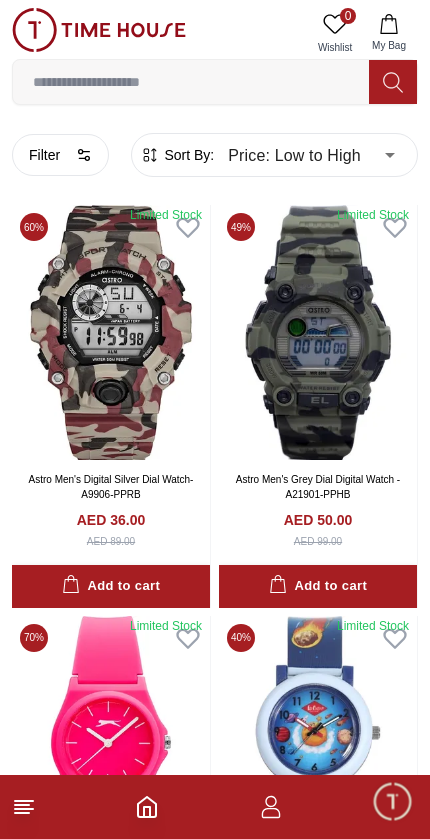 click on "Filter" at bounding box center [60, 155] 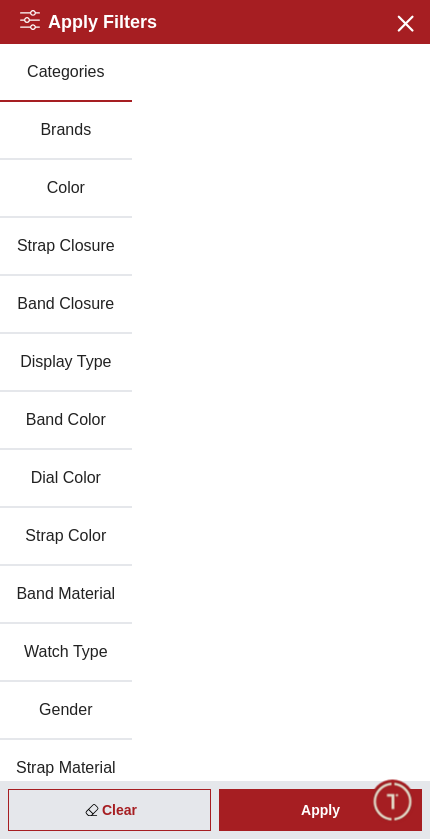 scroll, scrollTop: 0, scrollLeft: 0, axis: both 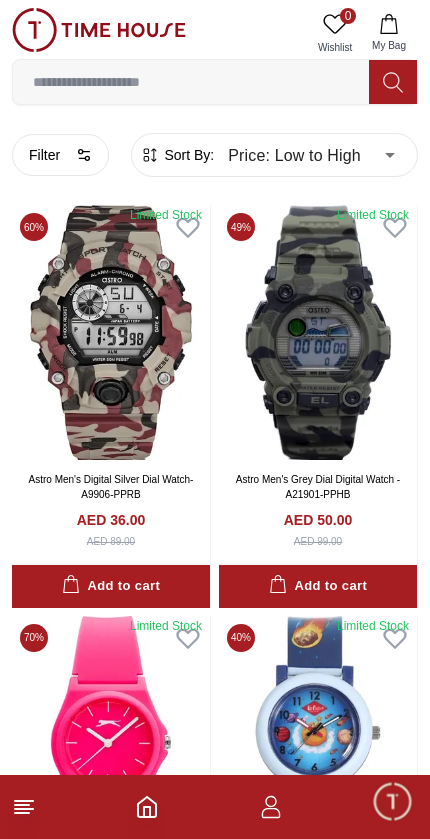click on "Filter" at bounding box center (60, 155) 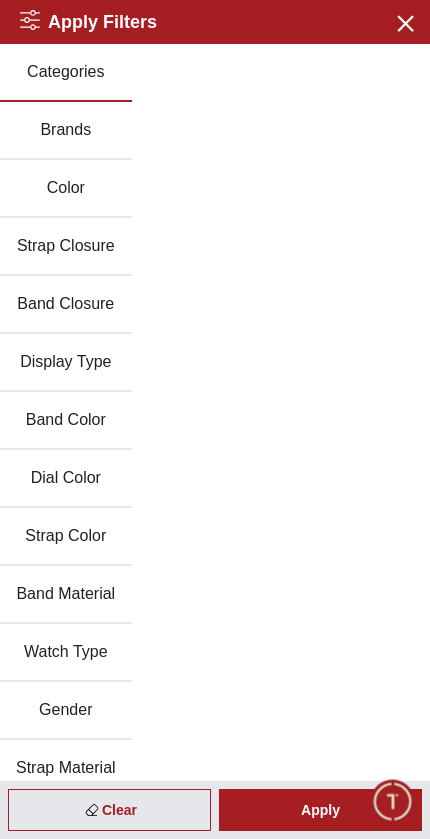 click on "Brands" at bounding box center [66, 131] 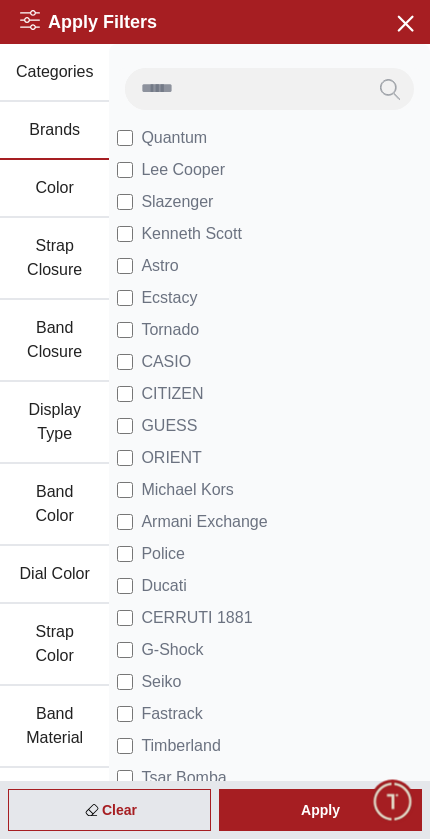 click on "Armani Exchange" at bounding box center (204, 522) 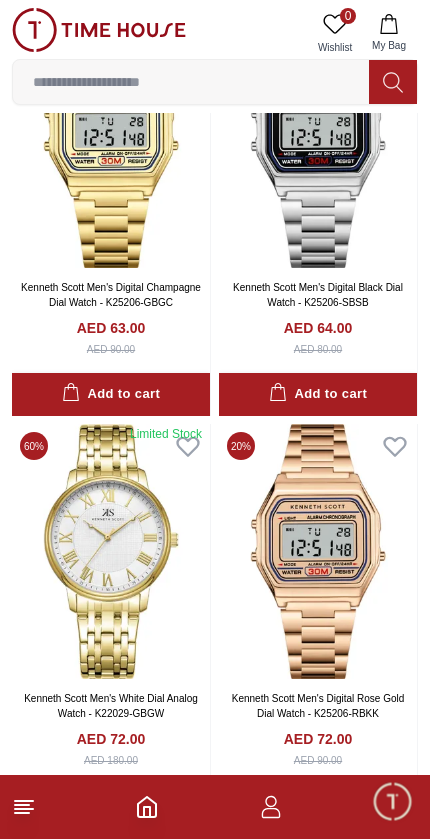 scroll, scrollTop: 2249, scrollLeft: 0, axis: vertical 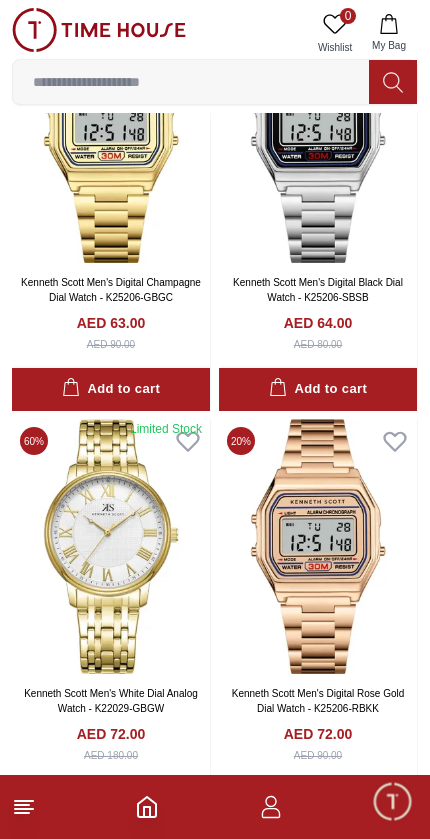click at bounding box center (215, 807) 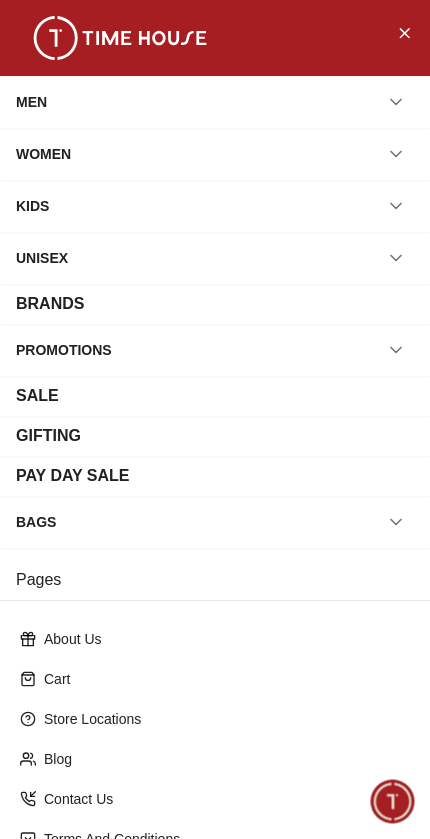 click at bounding box center (396, 102) 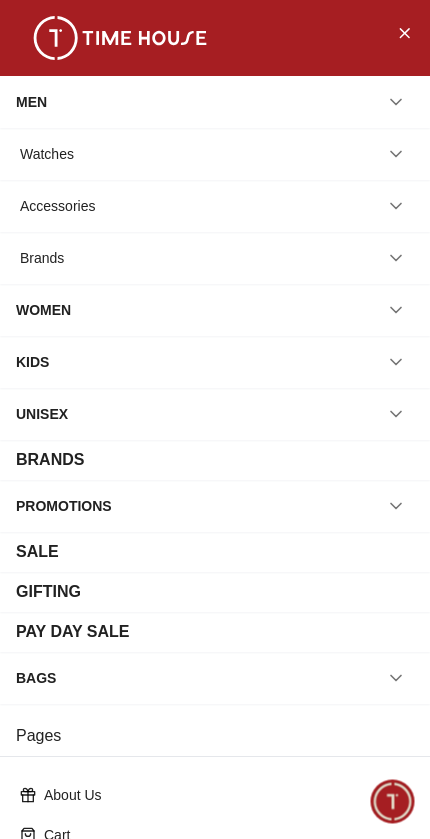 click 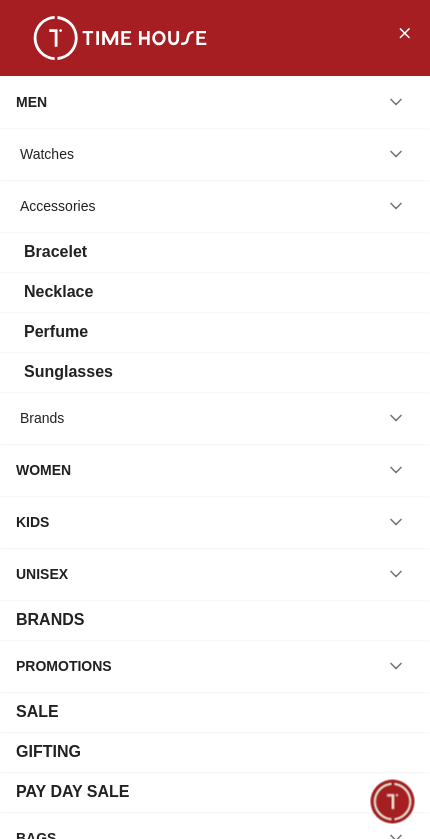 click on "Sunglasses" at bounding box center [215, 372] 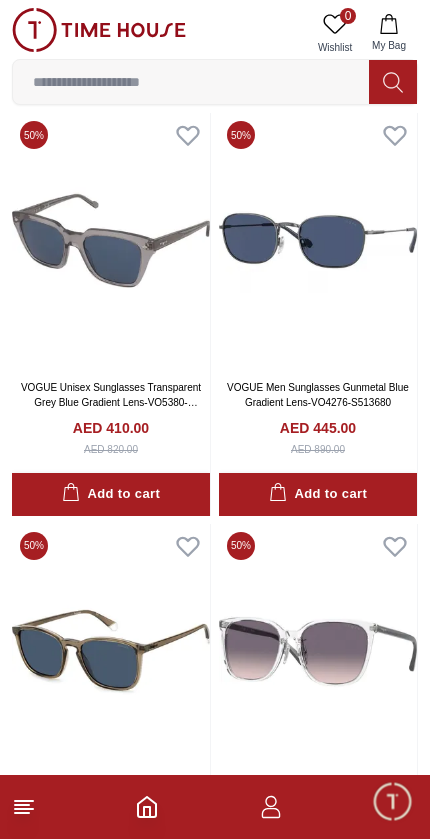 scroll, scrollTop: 916, scrollLeft: 0, axis: vertical 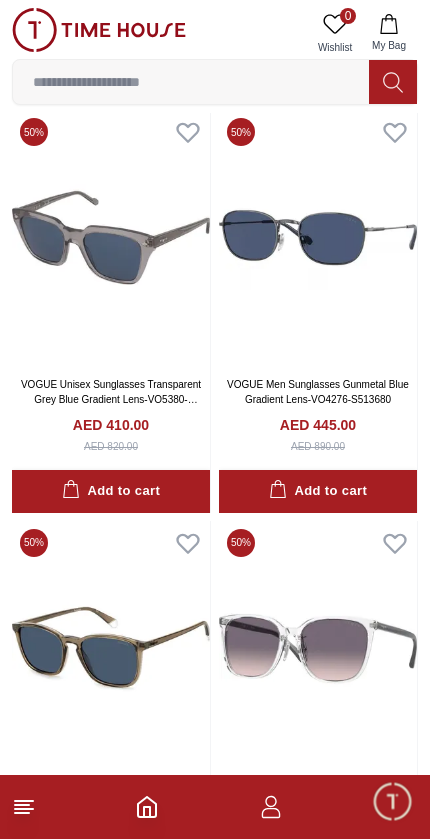 click at bounding box center (215, 807) 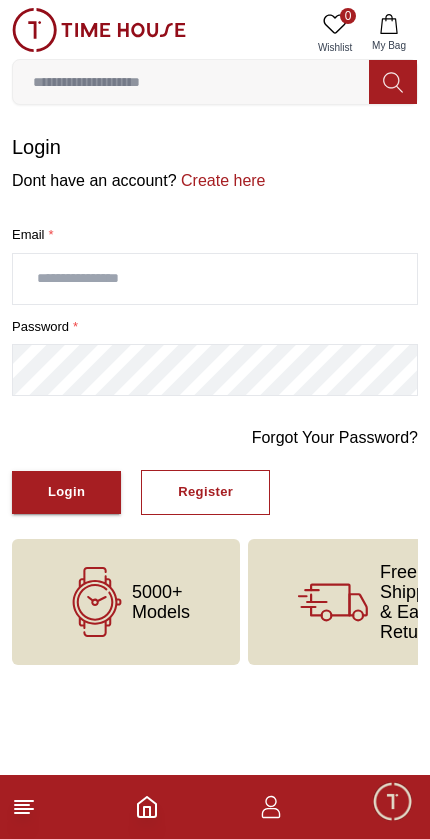 scroll, scrollTop: 0, scrollLeft: 0, axis: both 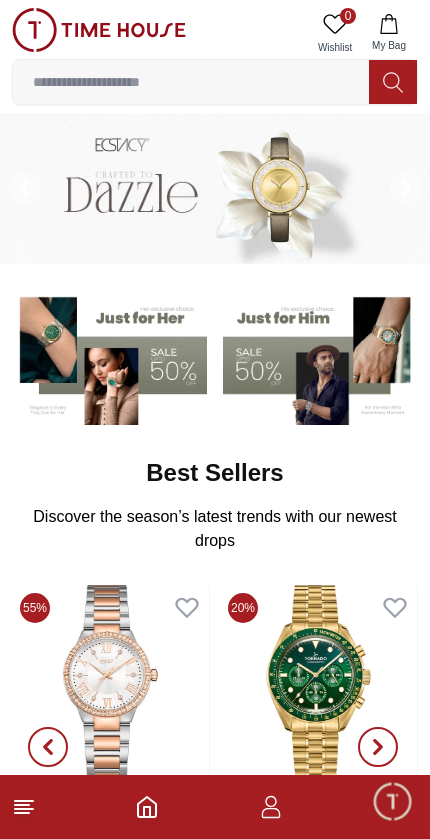 click 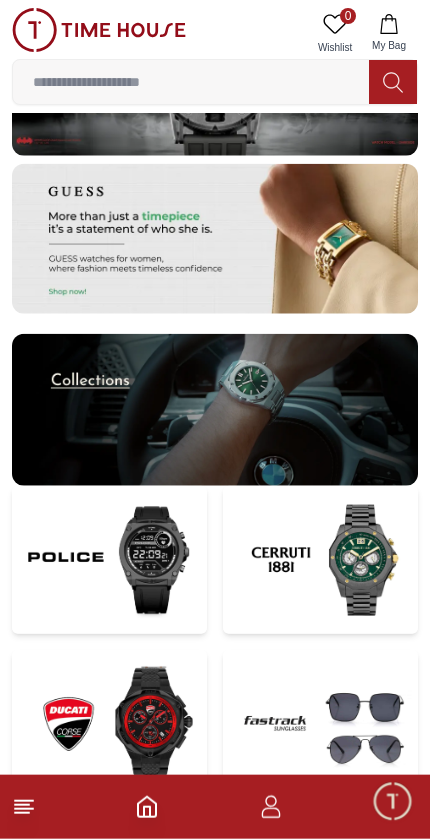 scroll, scrollTop: 3854, scrollLeft: 0, axis: vertical 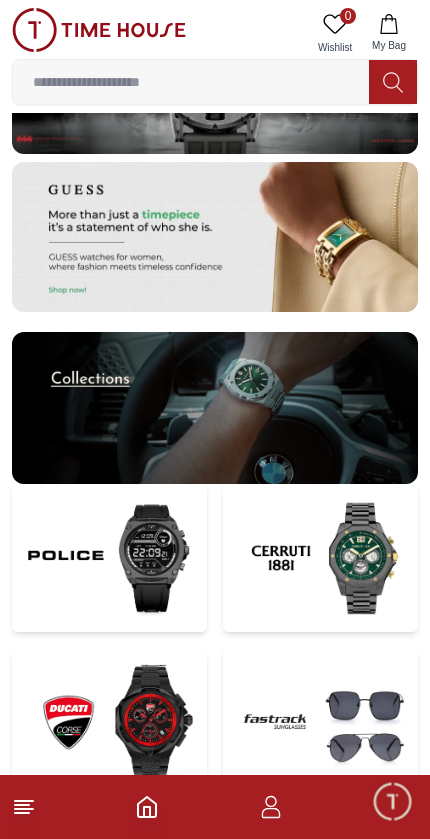 click at bounding box center (215, 408) 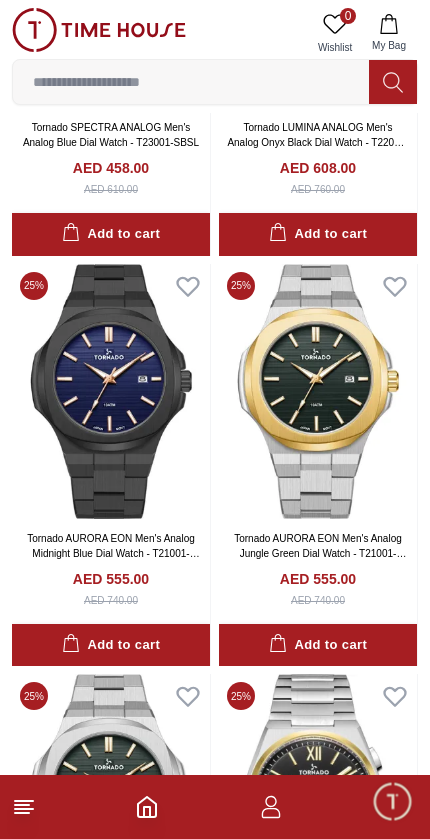 scroll, scrollTop: 2835, scrollLeft: 0, axis: vertical 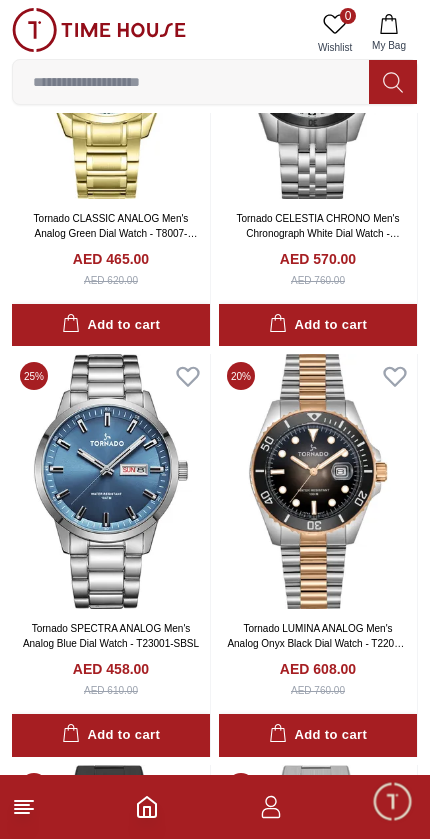 click 